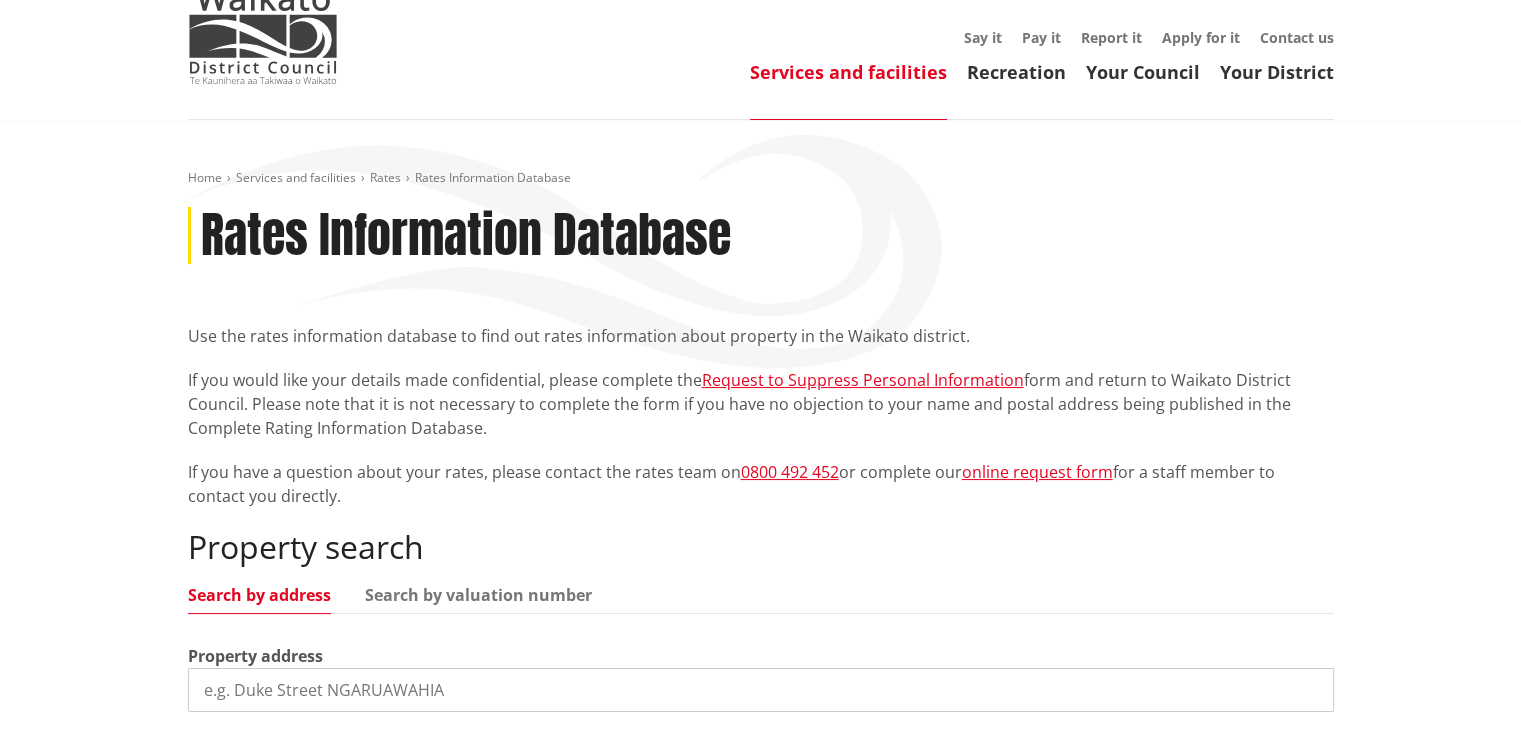 scroll, scrollTop: 400, scrollLeft: 0, axis: vertical 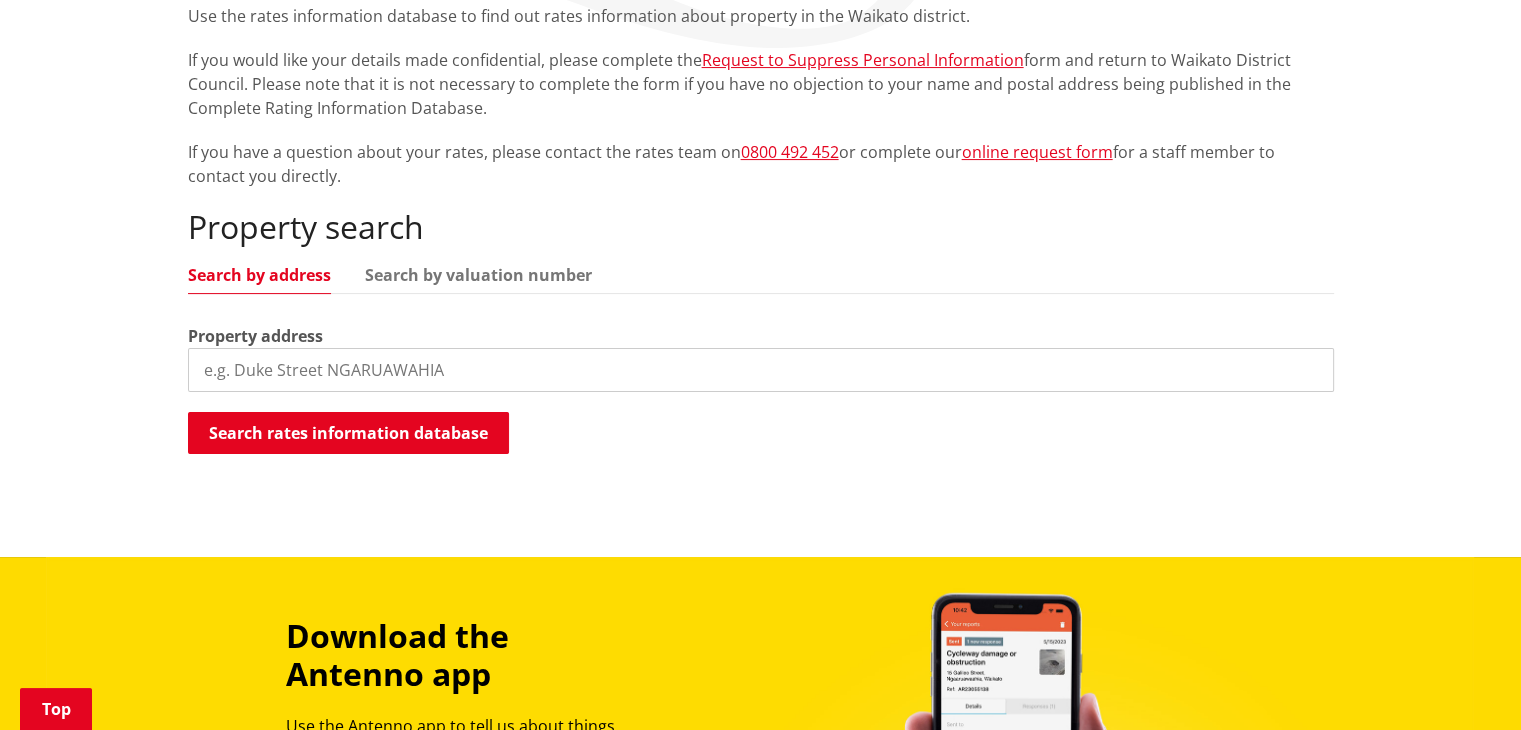 click at bounding box center [761, 370] 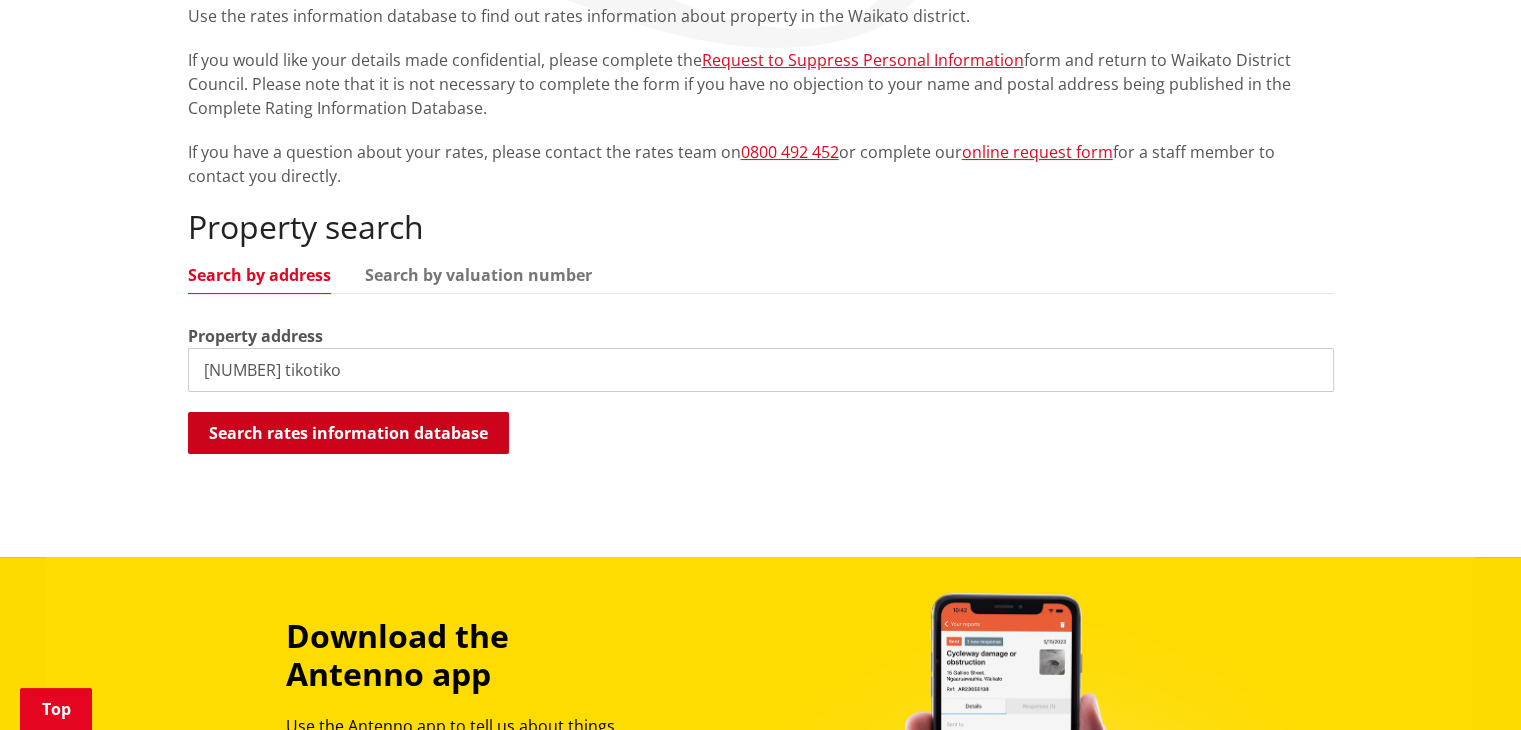 click on "Search rates information database" at bounding box center [348, 433] 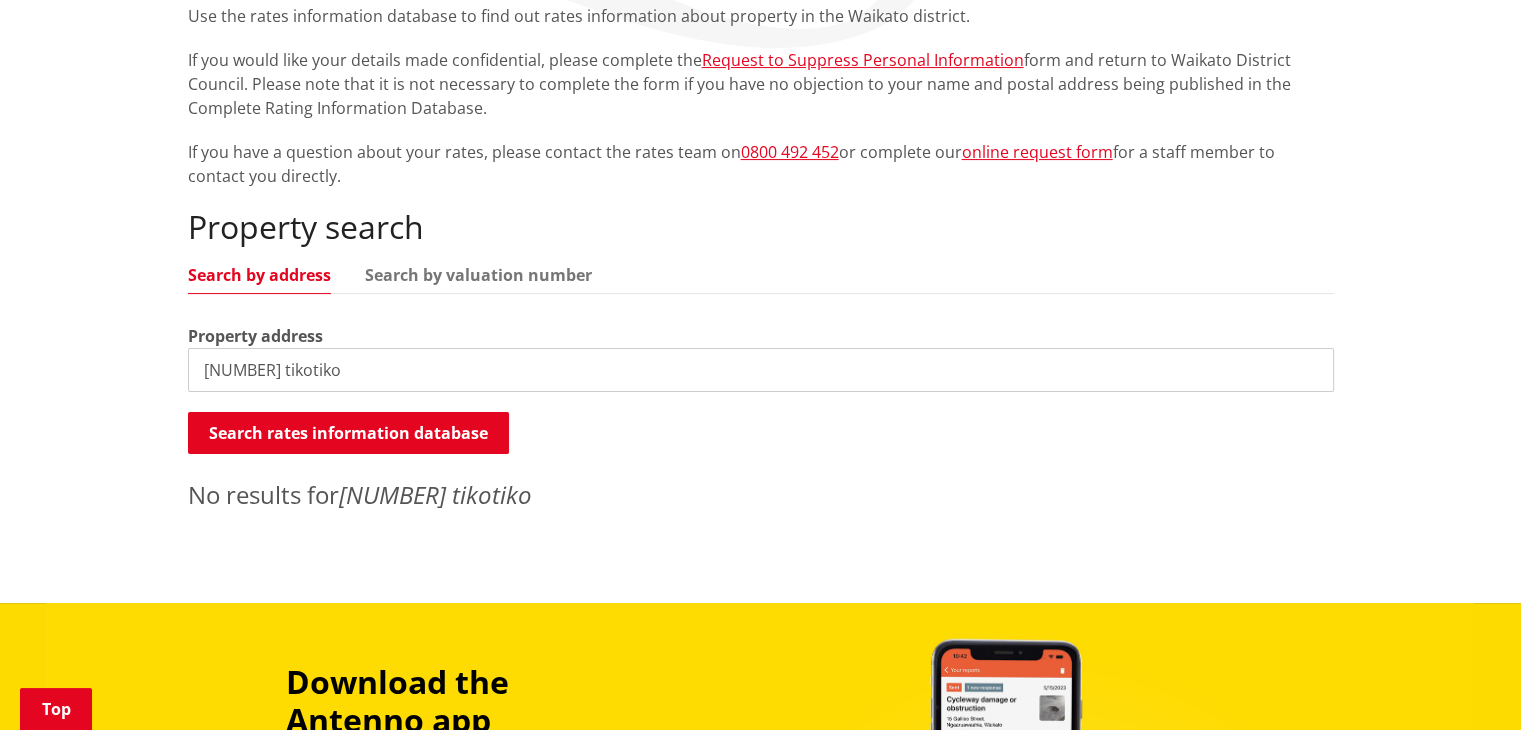 drag, startPoint x: 229, startPoint y: 369, endPoint x: 92, endPoint y: 360, distance: 137.2953 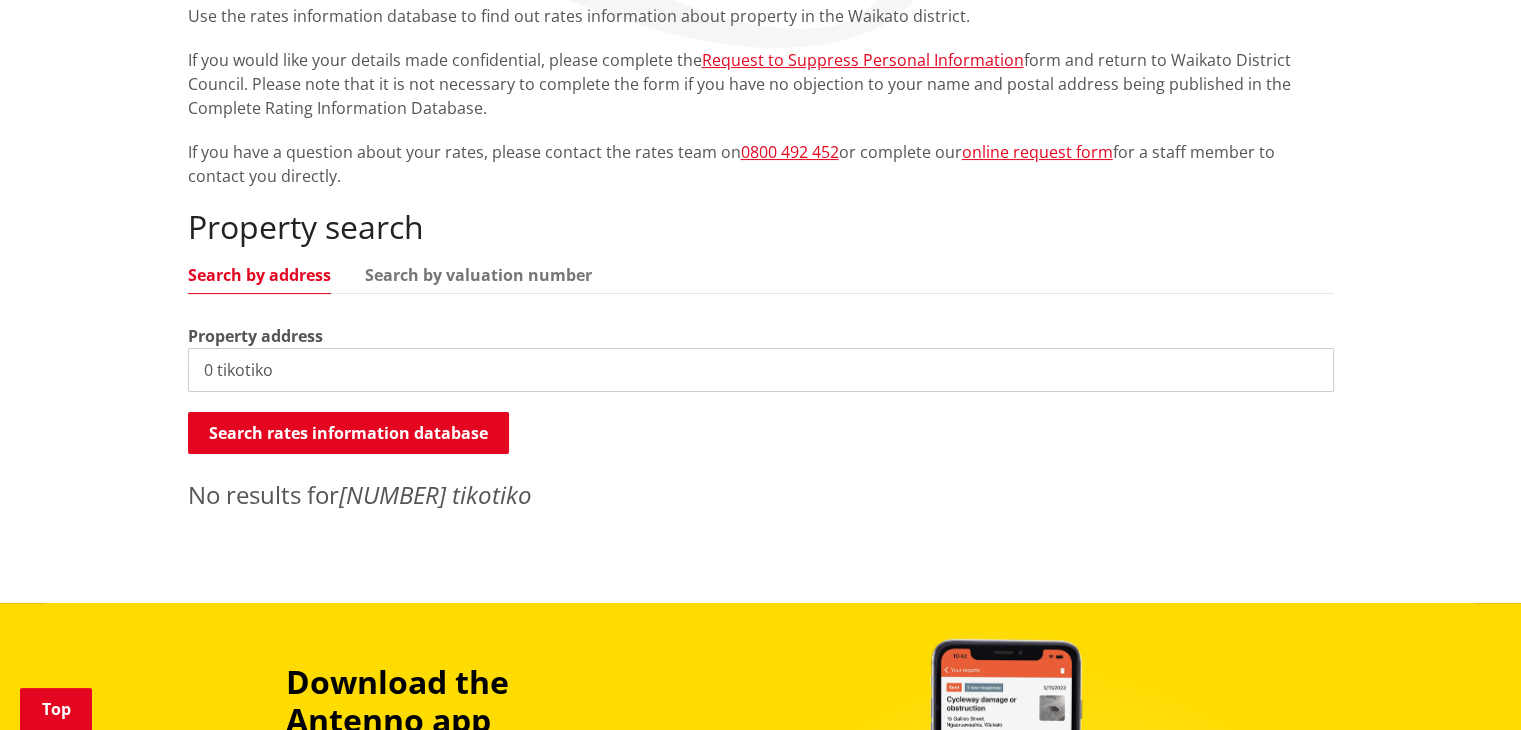type on "0 tikotiko" 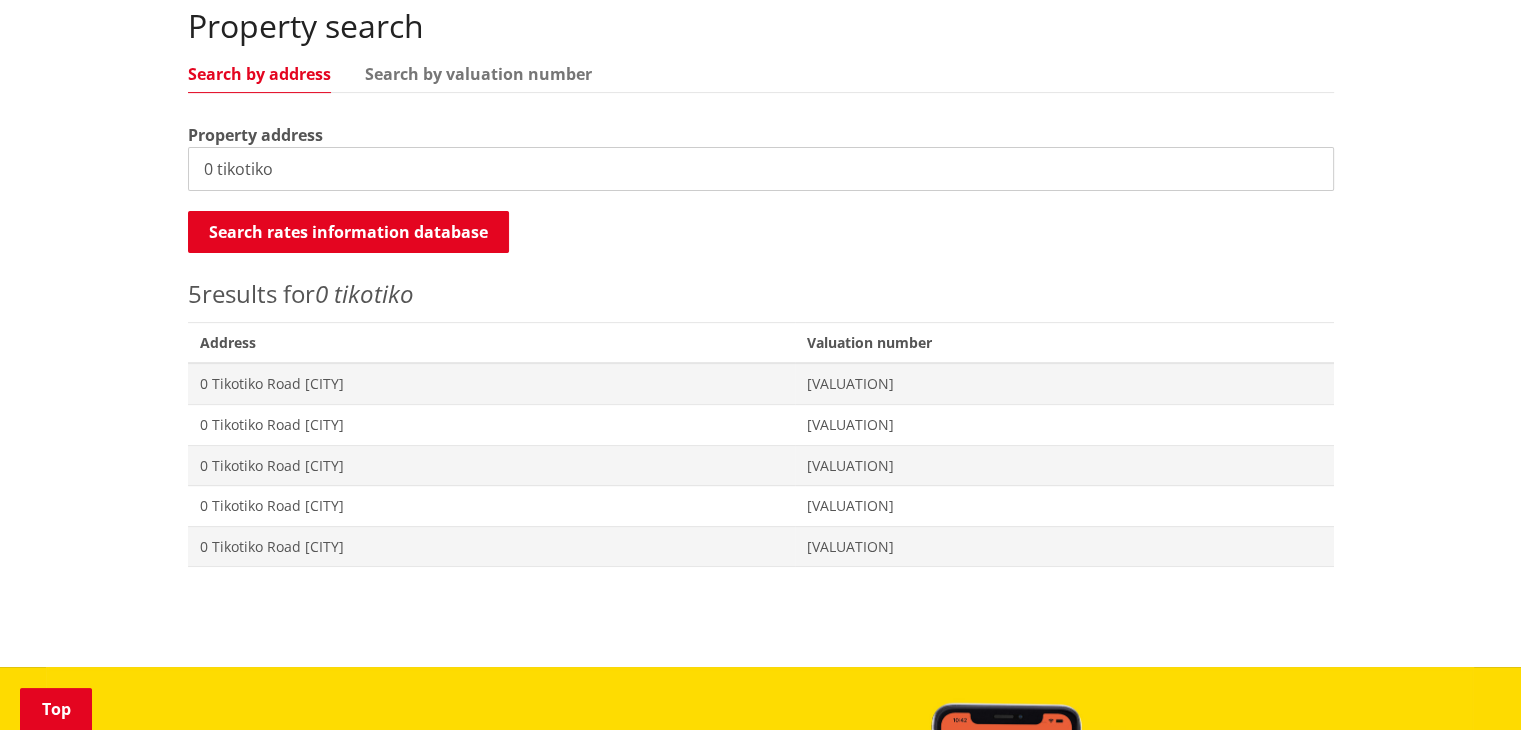 scroll, scrollTop: 600, scrollLeft: 0, axis: vertical 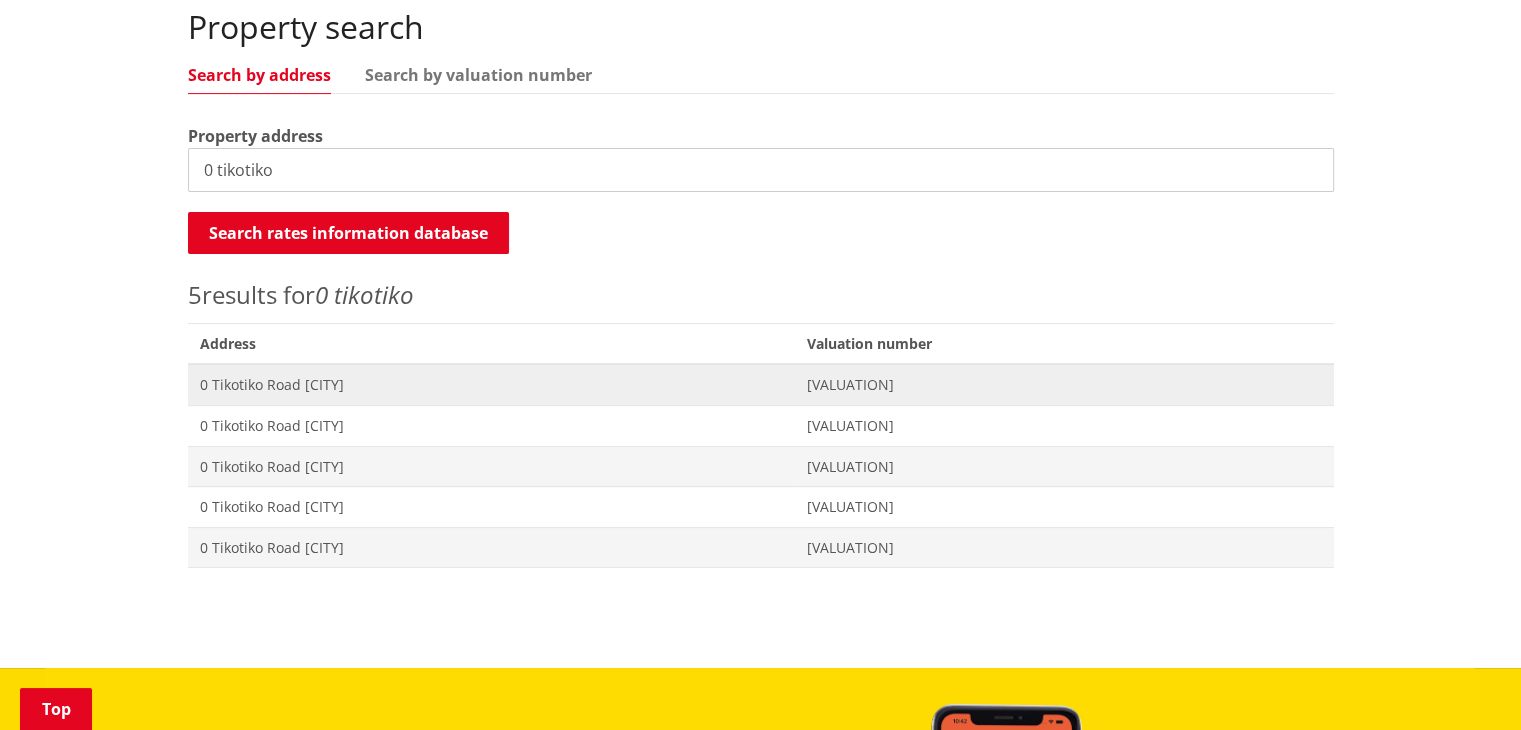 click on "[NUMBER] [STREET] [CITY]" at bounding box center [491, 385] 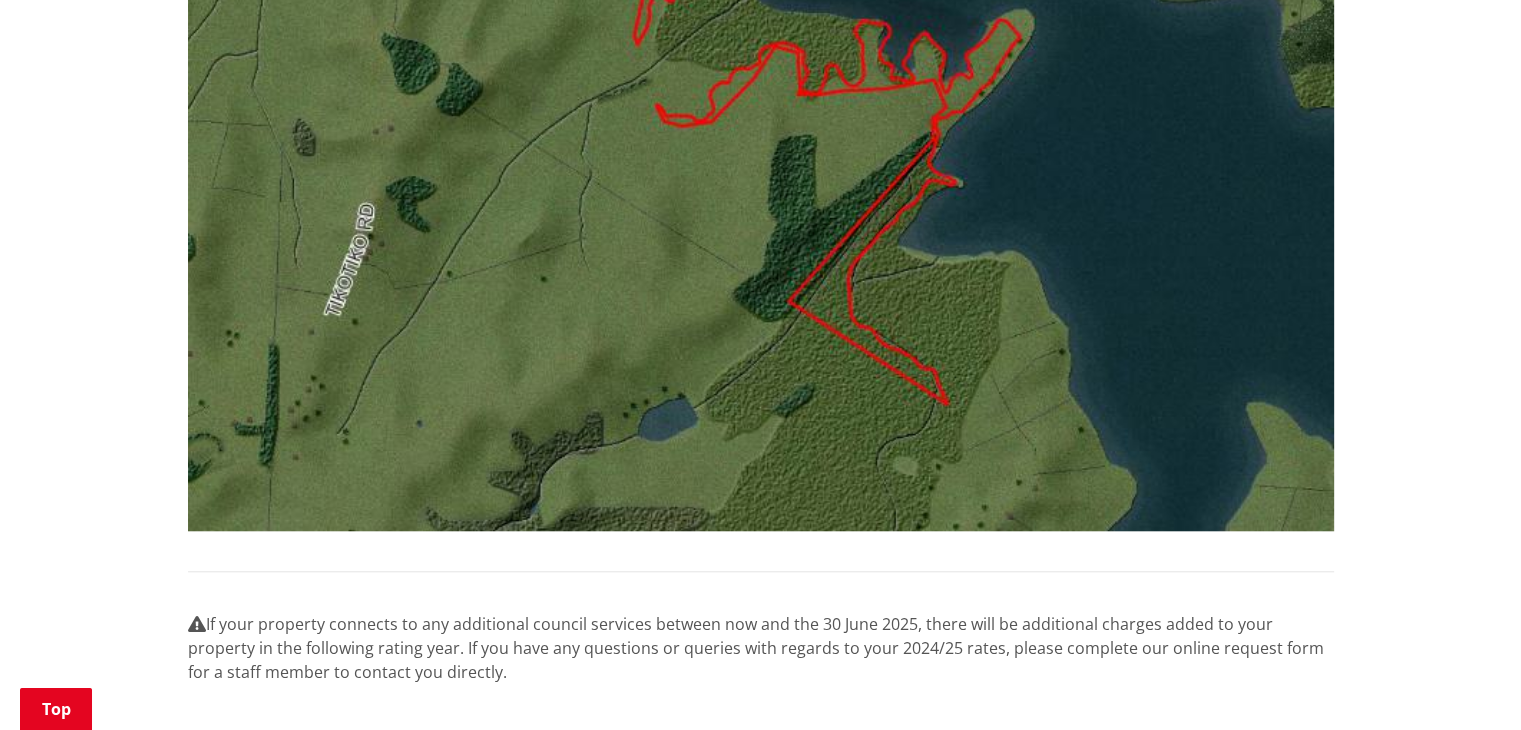 scroll, scrollTop: 1800, scrollLeft: 0, axis: vertical 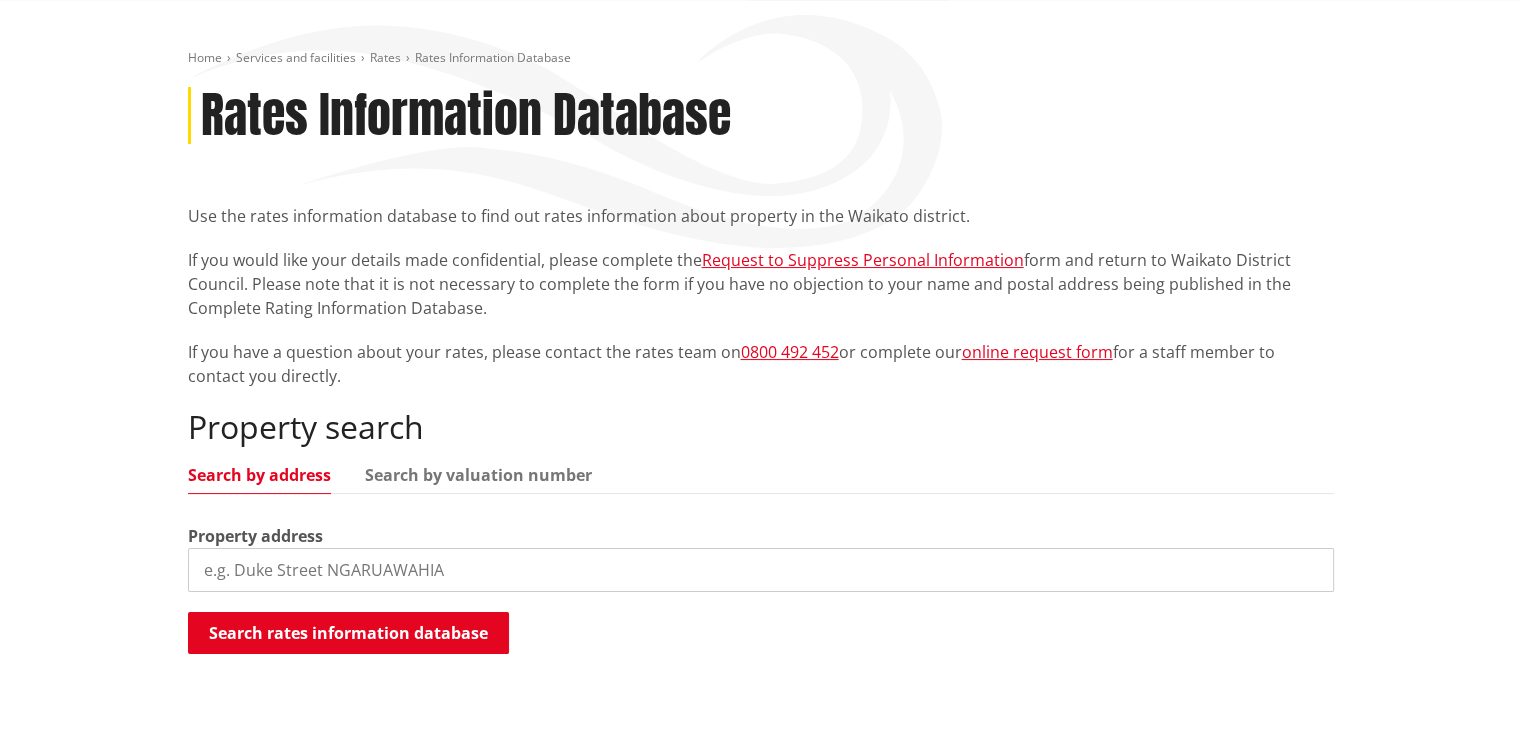 drag, startPoint x: 409, startPoint y: 580, endPoint x: 416, endPoint y: 549, distance: 31.780497 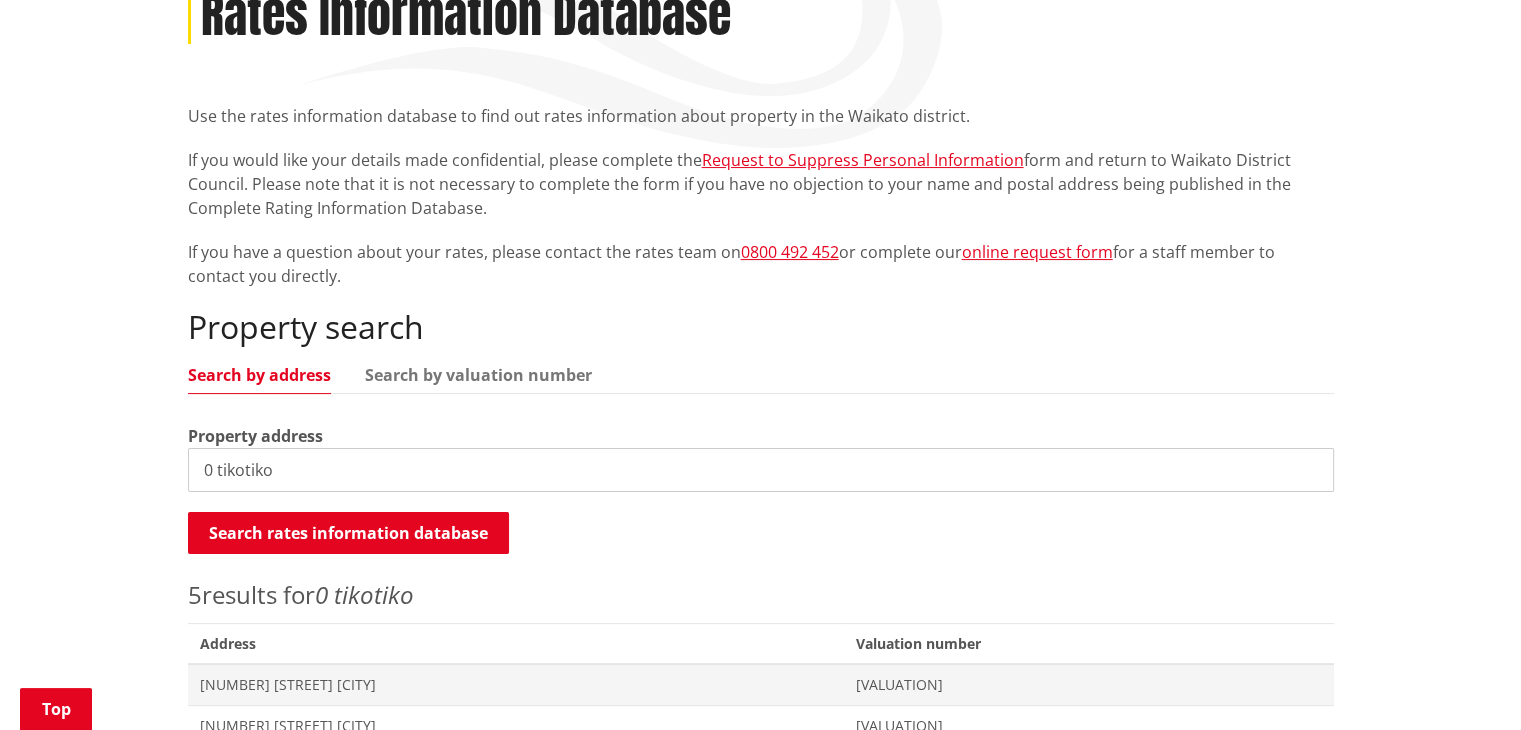 scroll, scrollTop: 700, scrollLeft: 0, axis: vertical 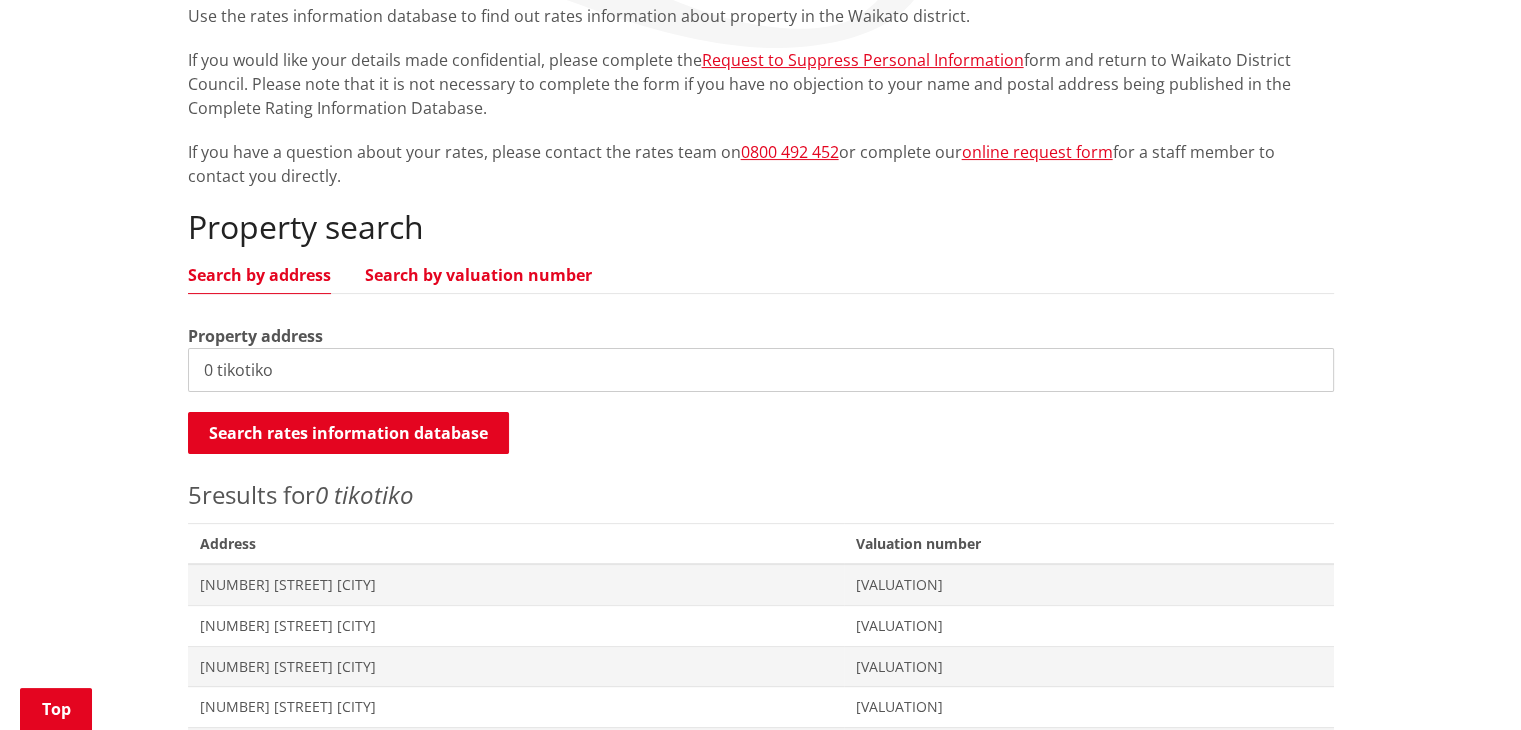 click on "Search by valuation number" at bounding box center (478, 275) 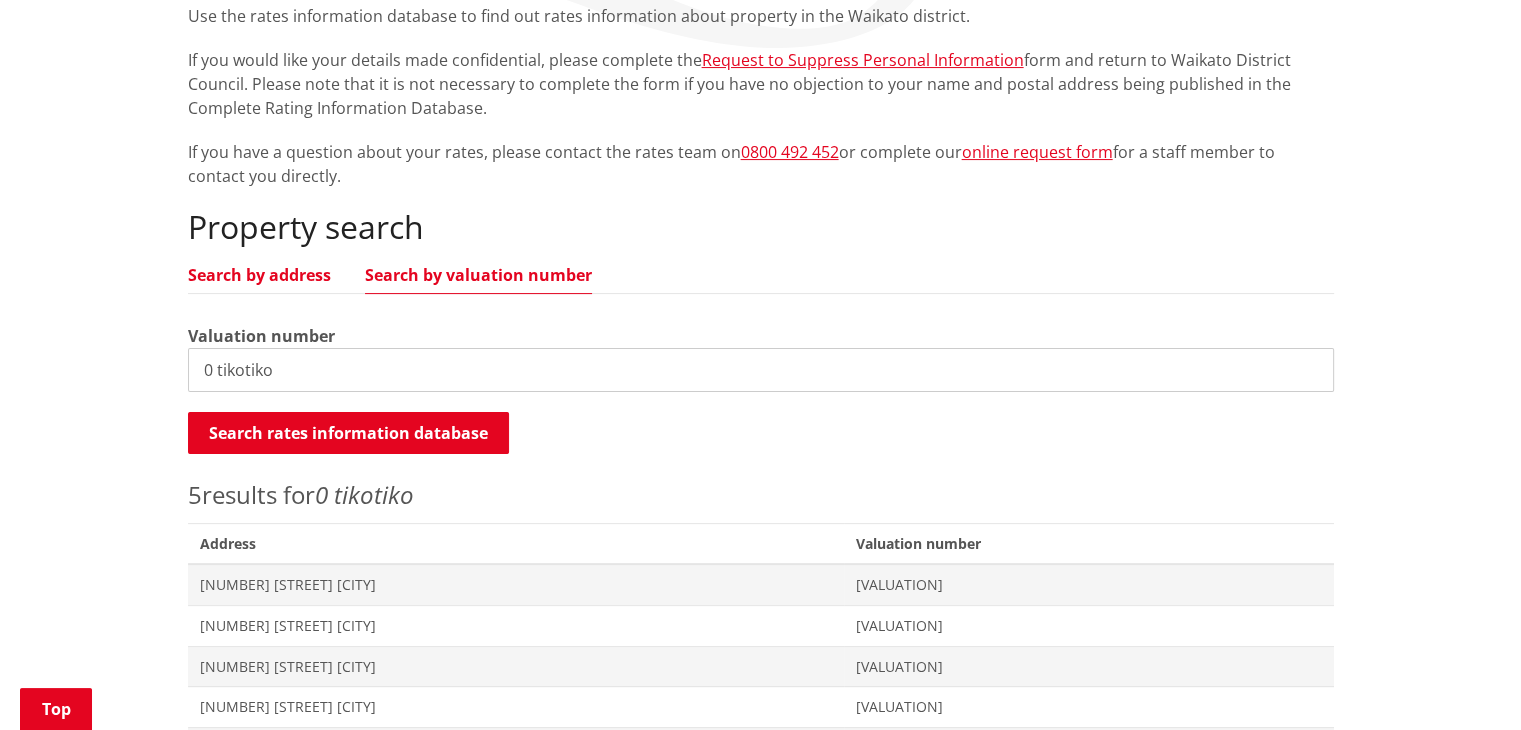 click on "Search by address" at bounding box center (259, 275) 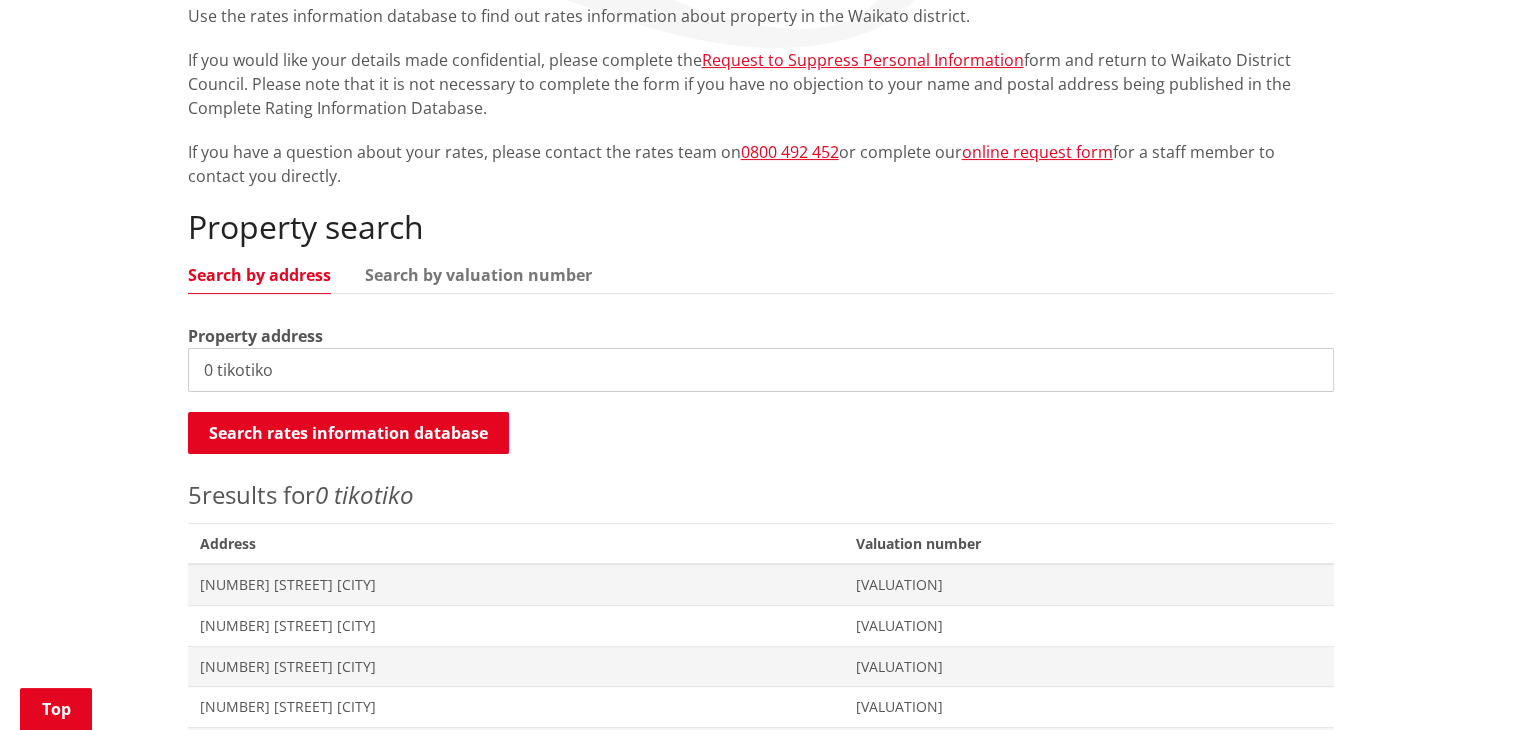 drag, startPoint x: 220, startPoint y: 372, endPoint x: 155, endPoint y: 375, distance: 65.06919 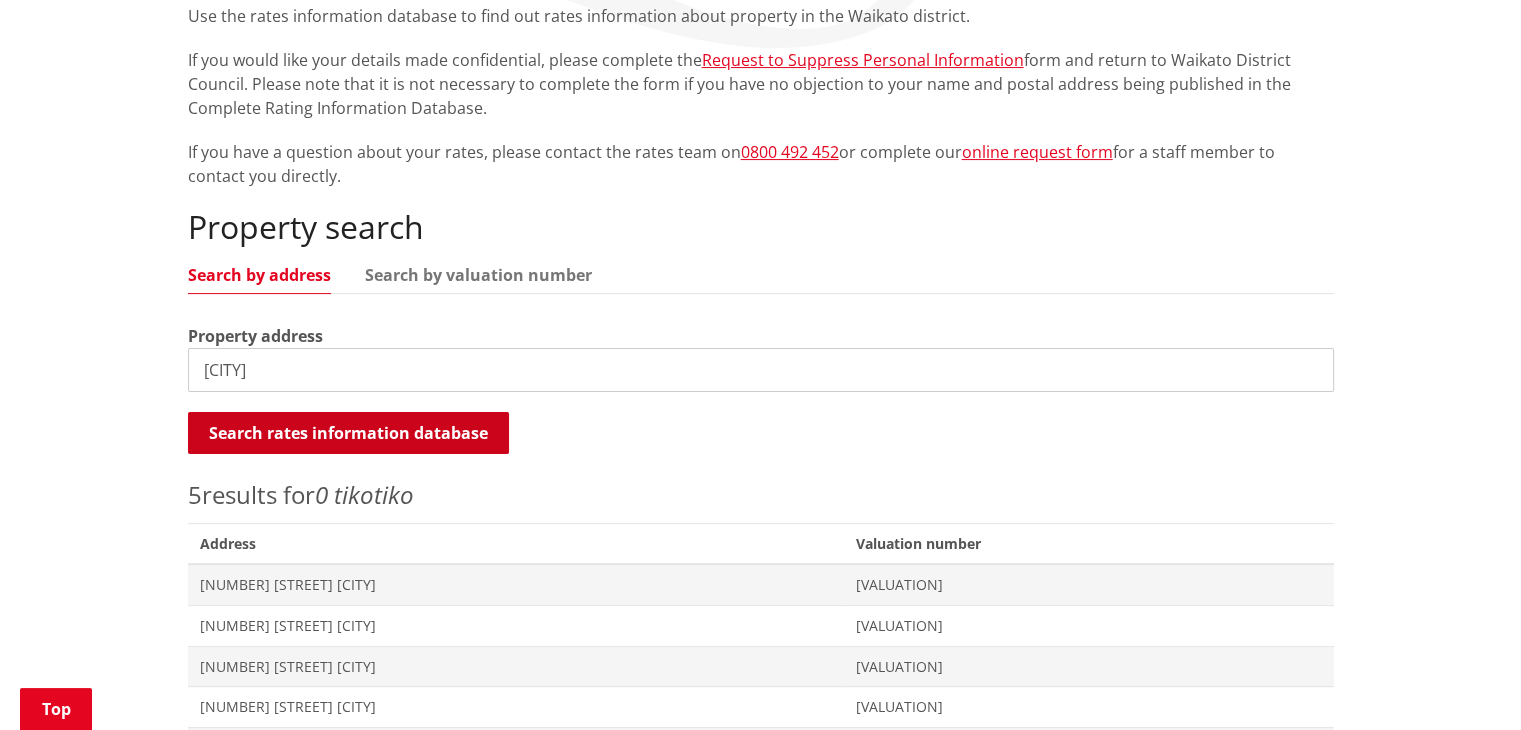 type on "tikotiko" 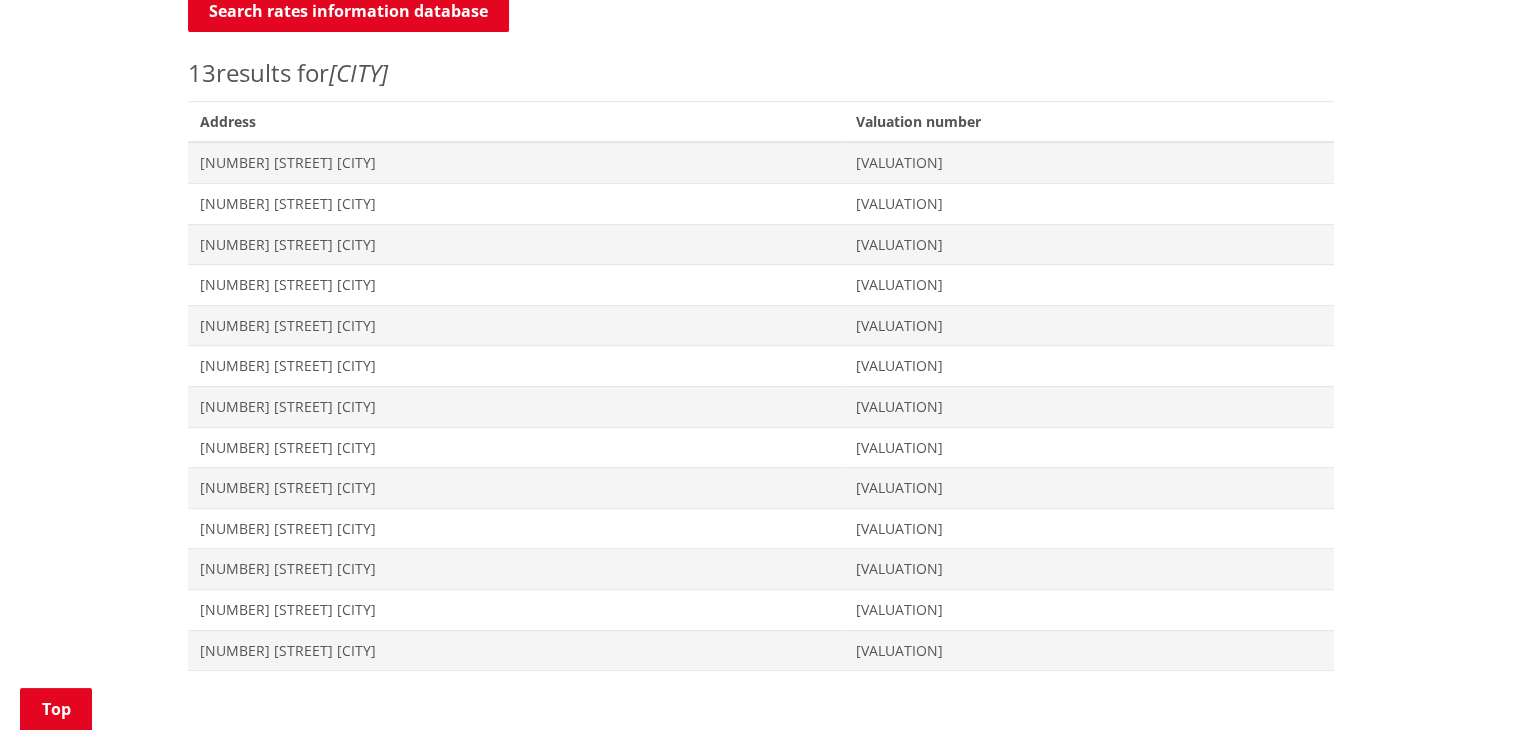 scroll, scrollTop: 900, scrollLeft: 0, axis: vertical 